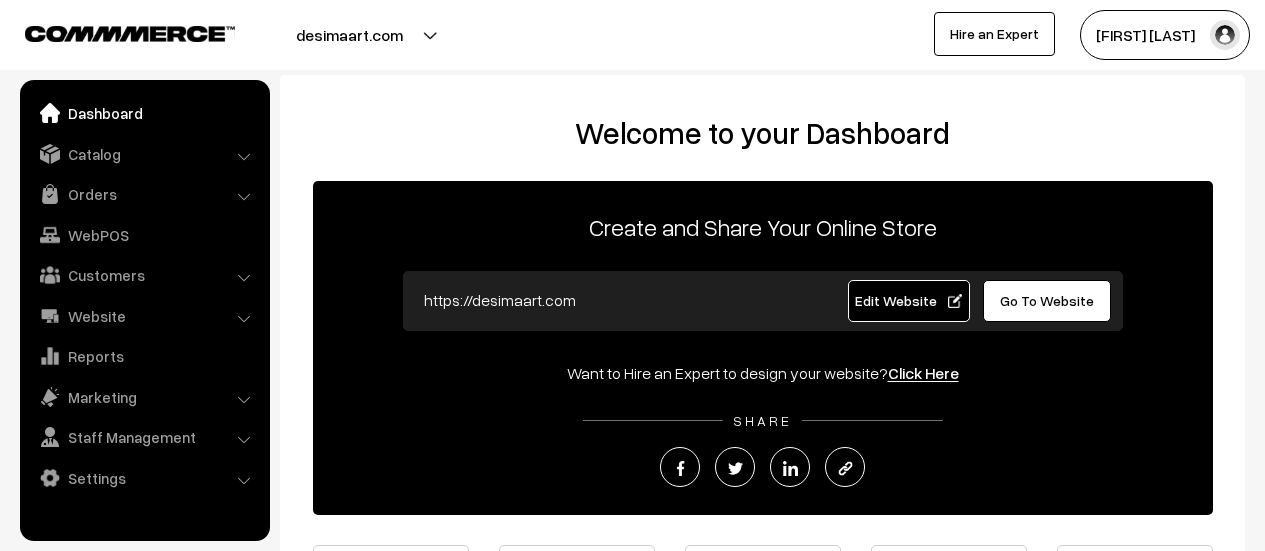 scroll, scrollTop: 0, scrollLeft: 0, axis: both 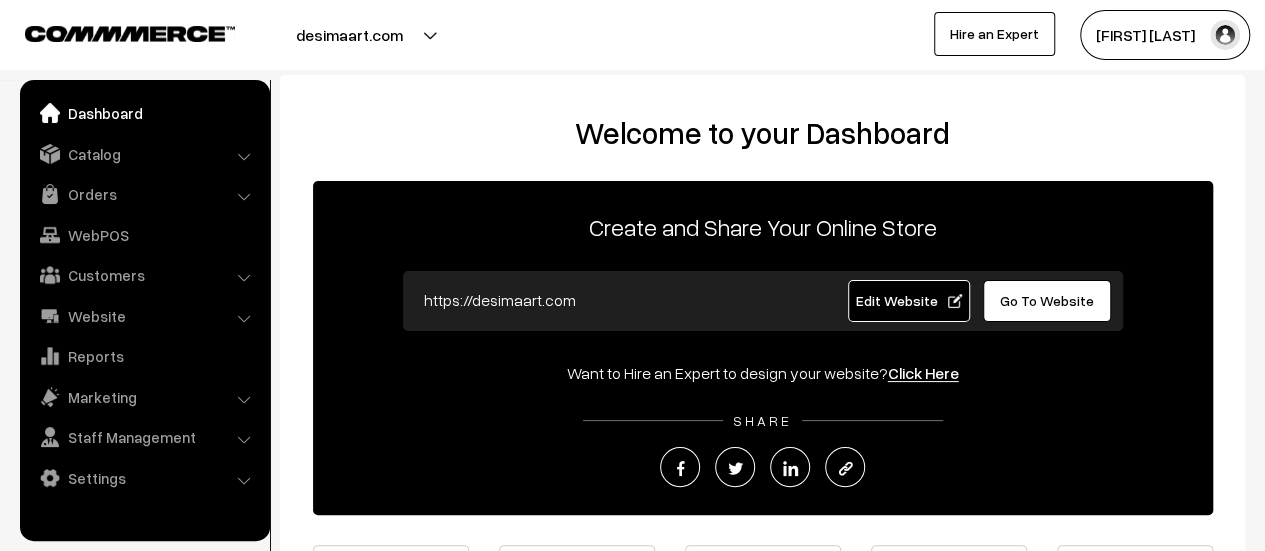 click on "Orders" at bounding box center (144, 194) 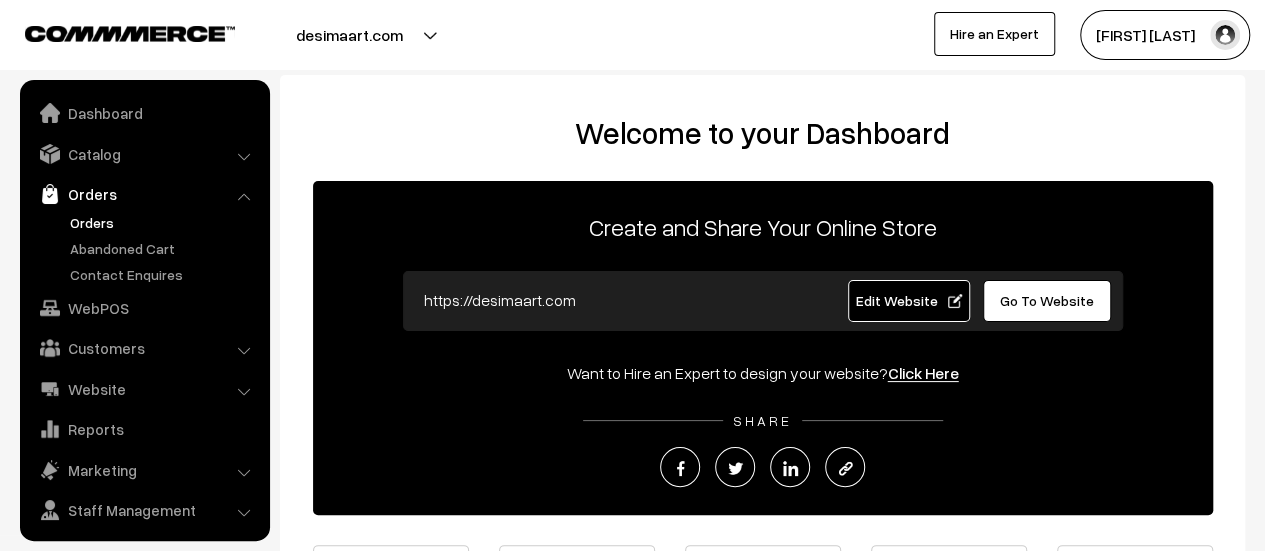 click on "Orders" at bounding box center (164, 222) 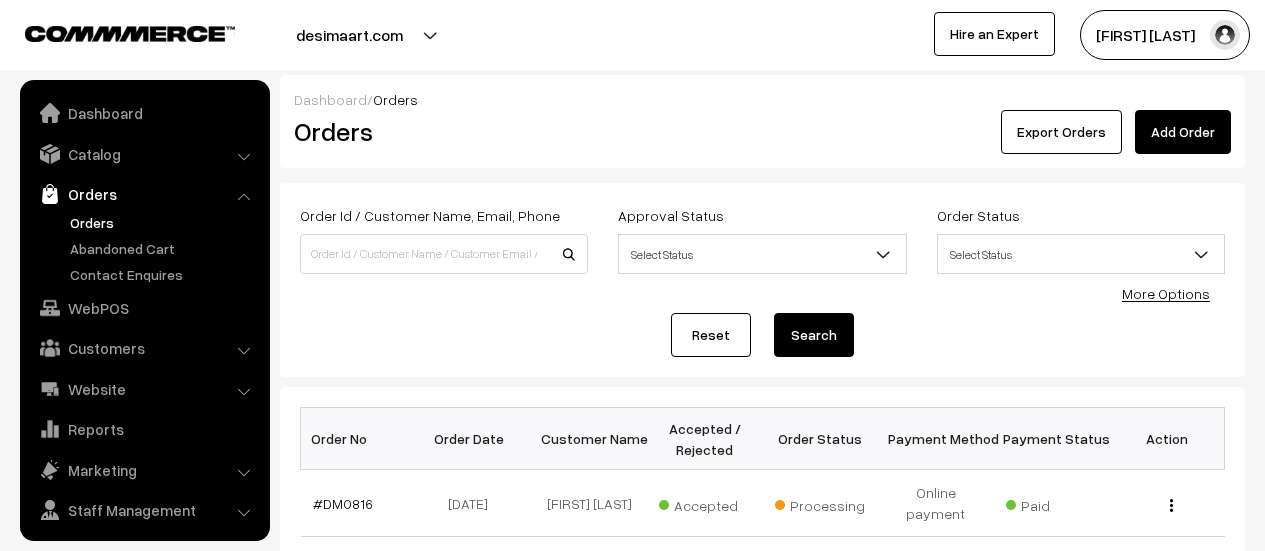 scroll, scrollTop: 0, scrollLeft: 0, axis: both 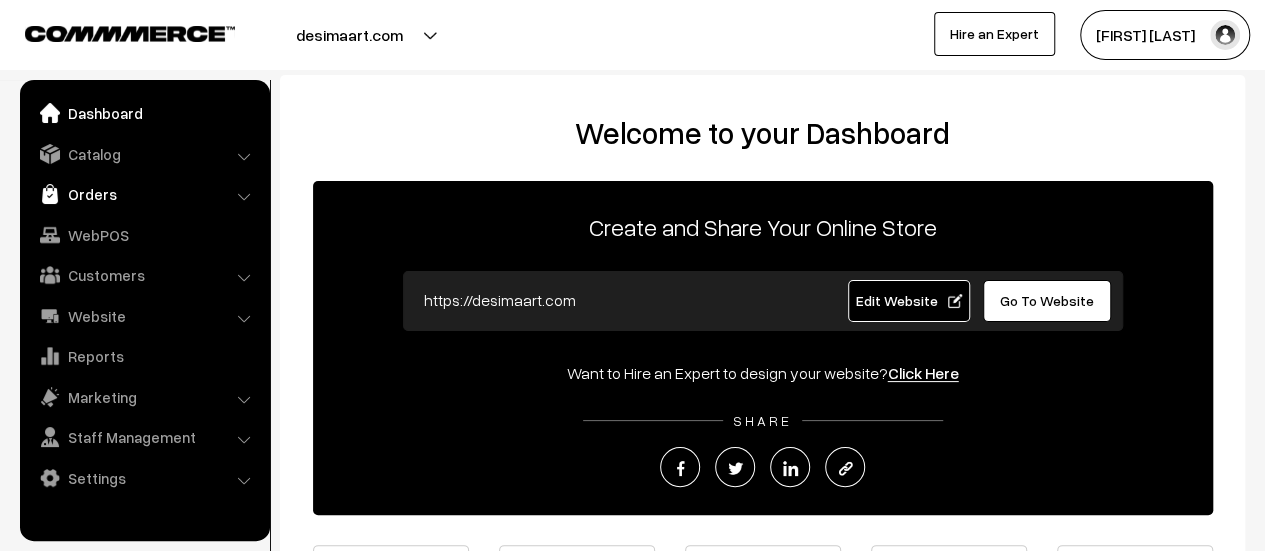 click on "Orders" at bounding box center [144, 194] 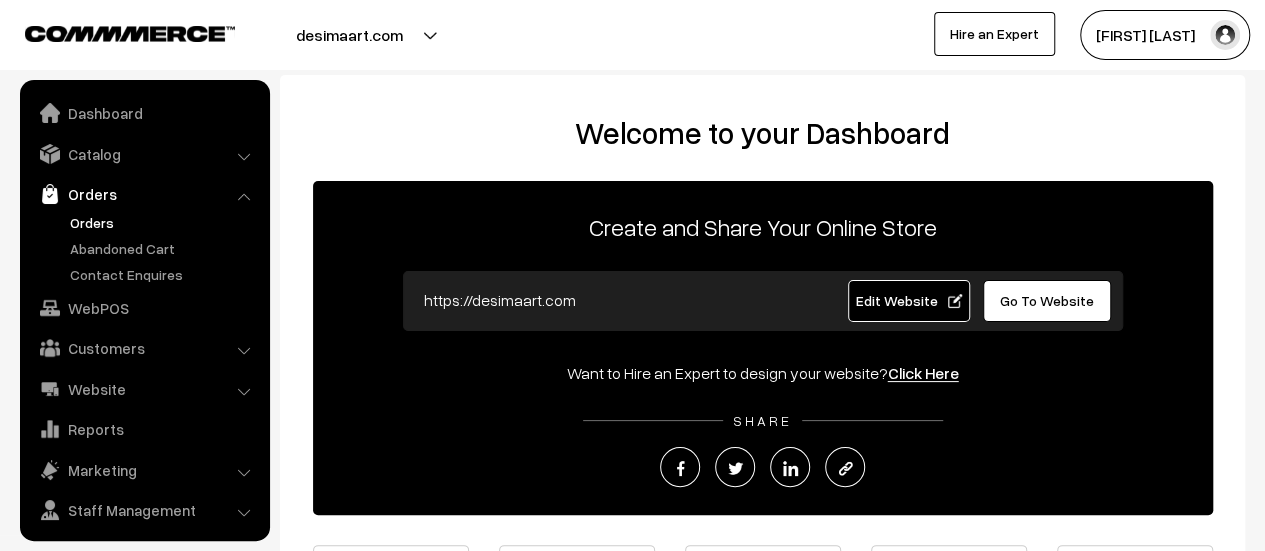 click on "Orders" at bounding box center (164, 222) 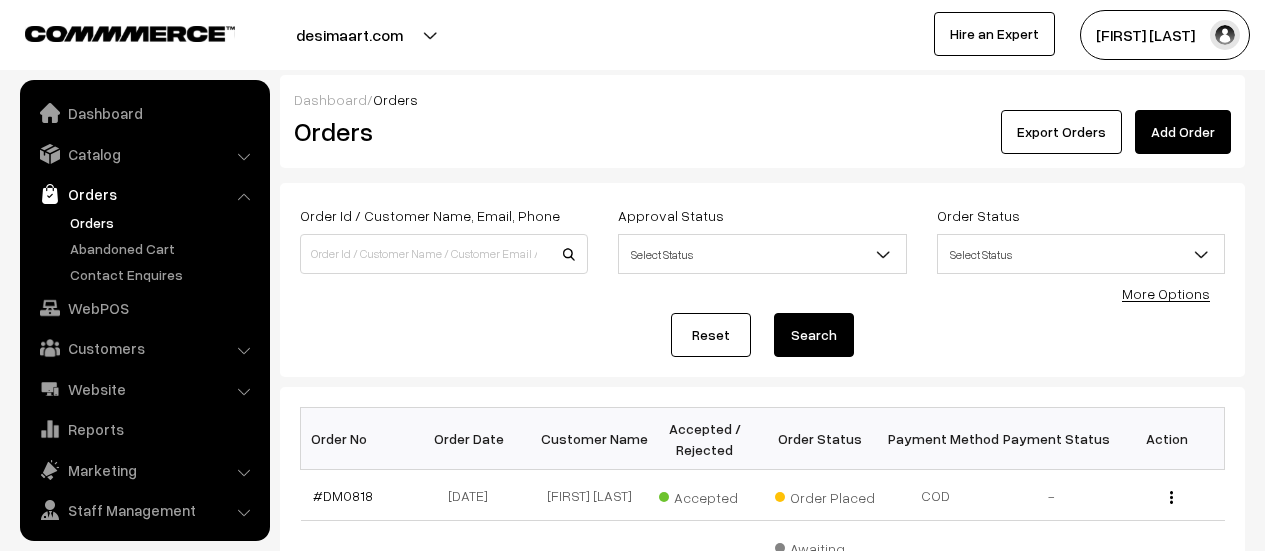 scroll, scrollTop: 0, scrollLeft: 0, axis: both 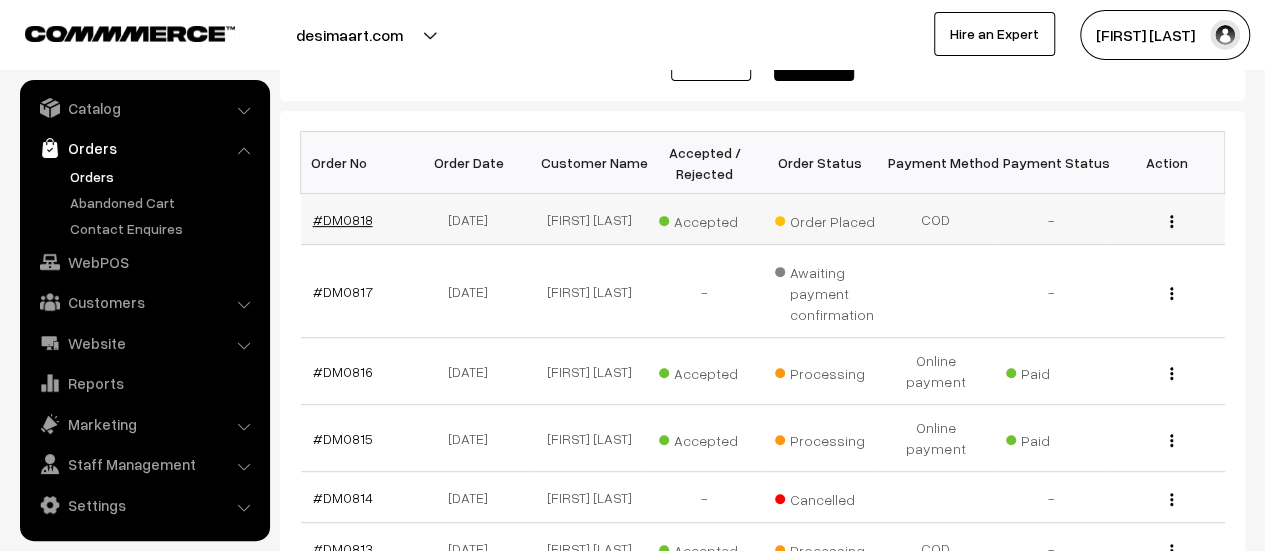 click on "#DM0818" at bounding box center (343, 219) 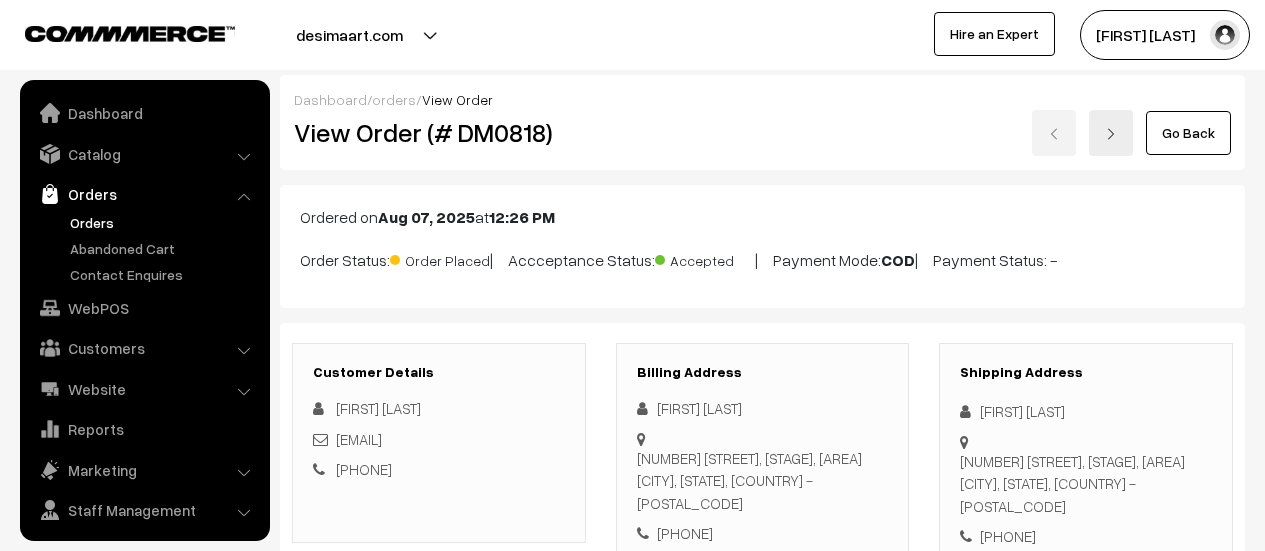 scroll, scrollTop: 930, scrollLeft: 0, axis: vertical 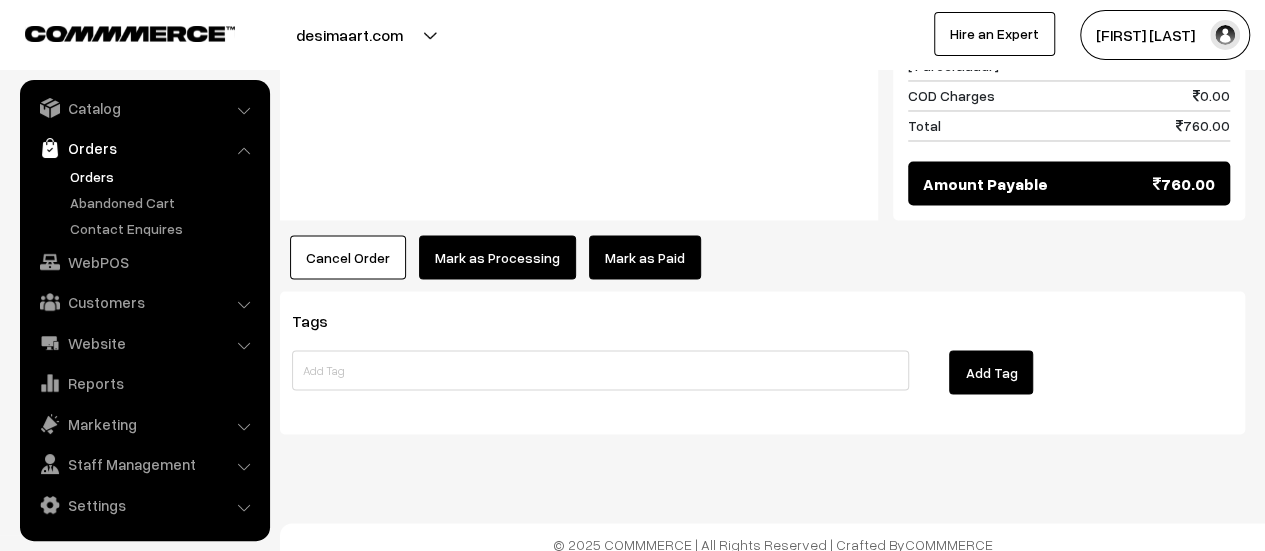 click on "Mark as Processing" at bounding box center [497, 257] 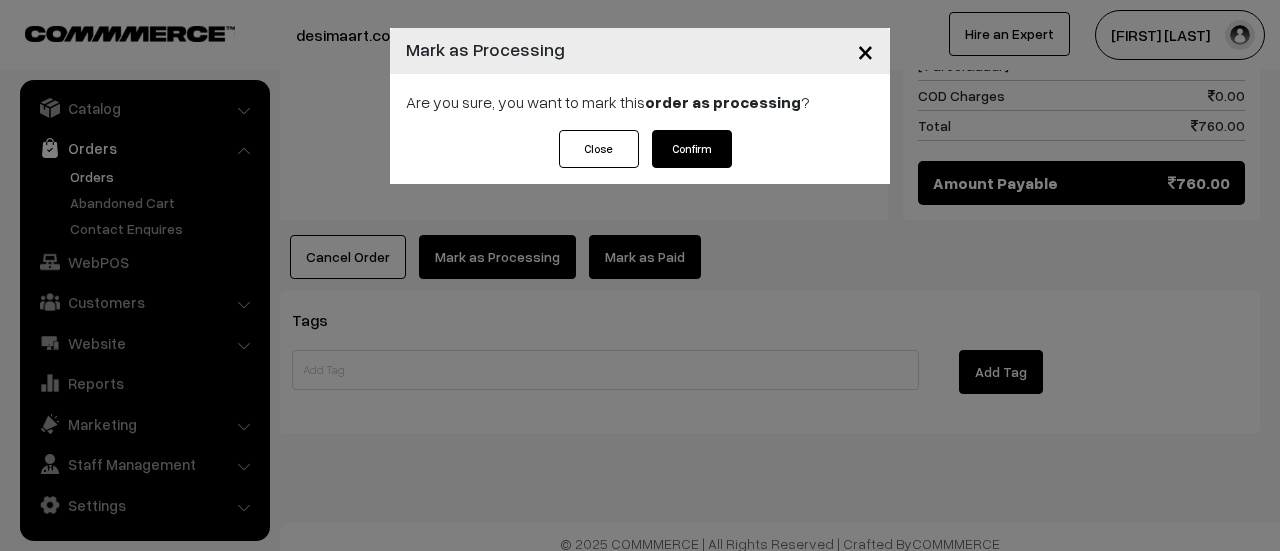 click on "Confirm" at bounding box center [692, 149] 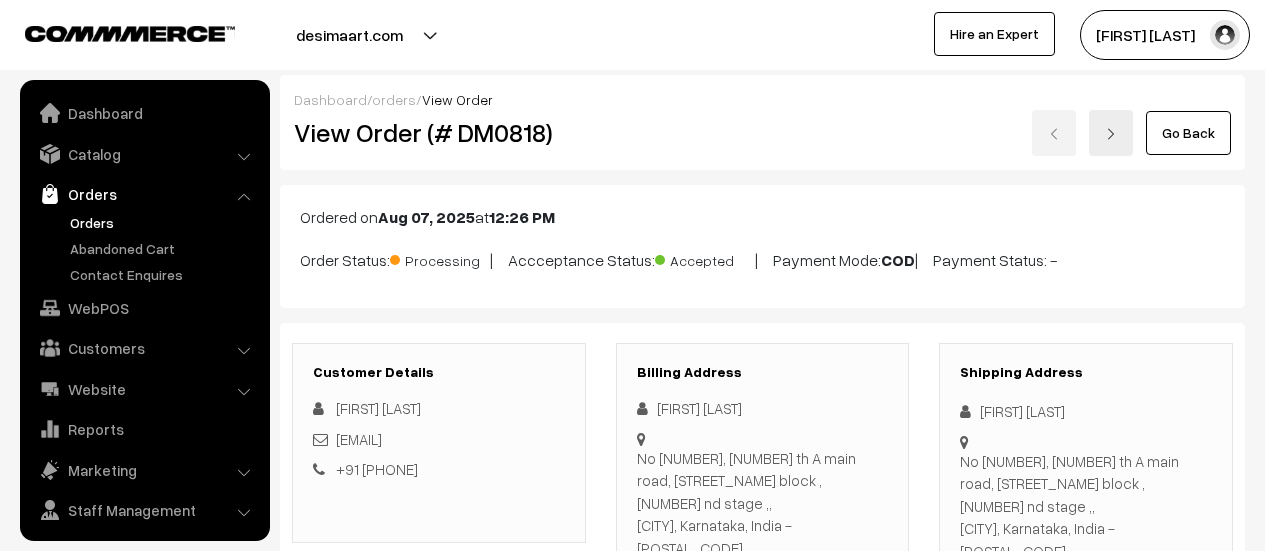 scroll, scrollTop: 0, scrollLeft: 0, axis: both 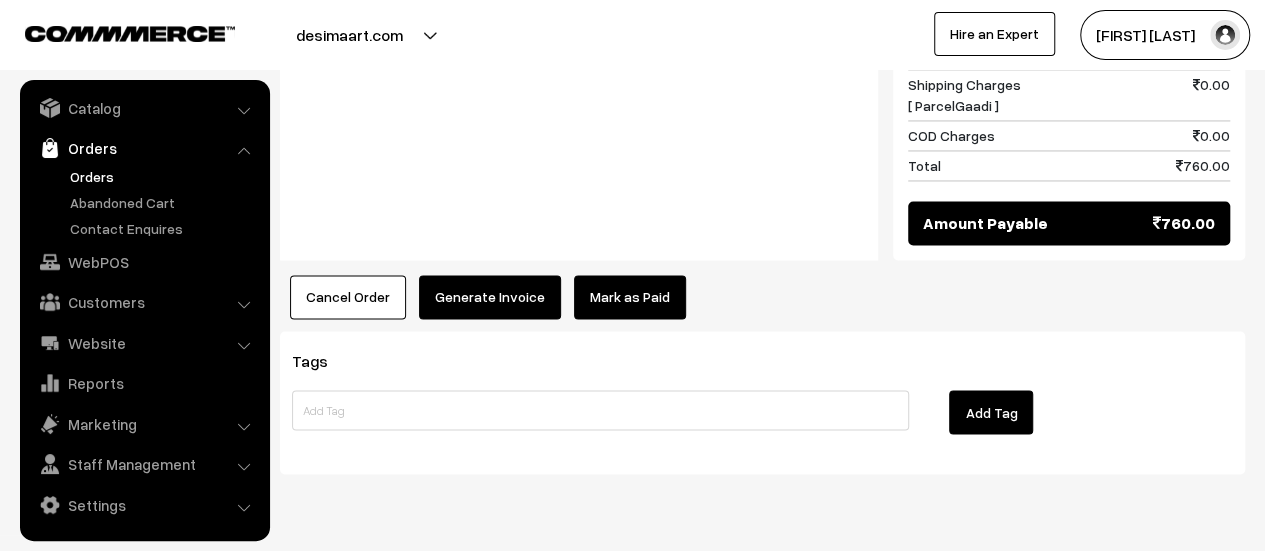 click on "Generate Invoice" at bounding box center (490, 297) 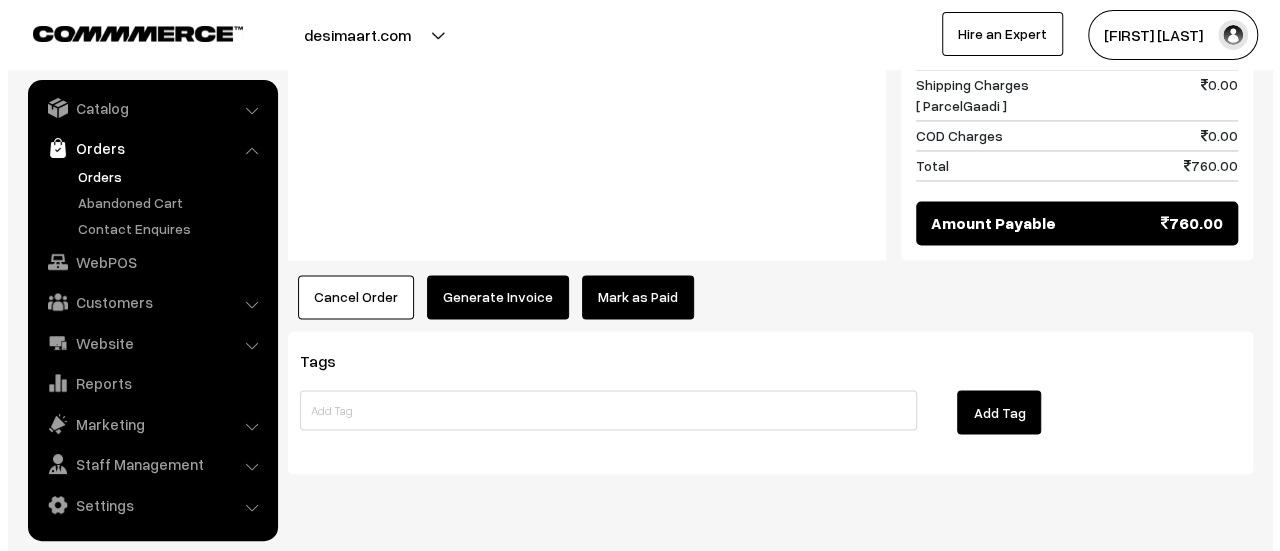 scroll, scrollTop: 1574, scrollLeft: 0, axis: vertical 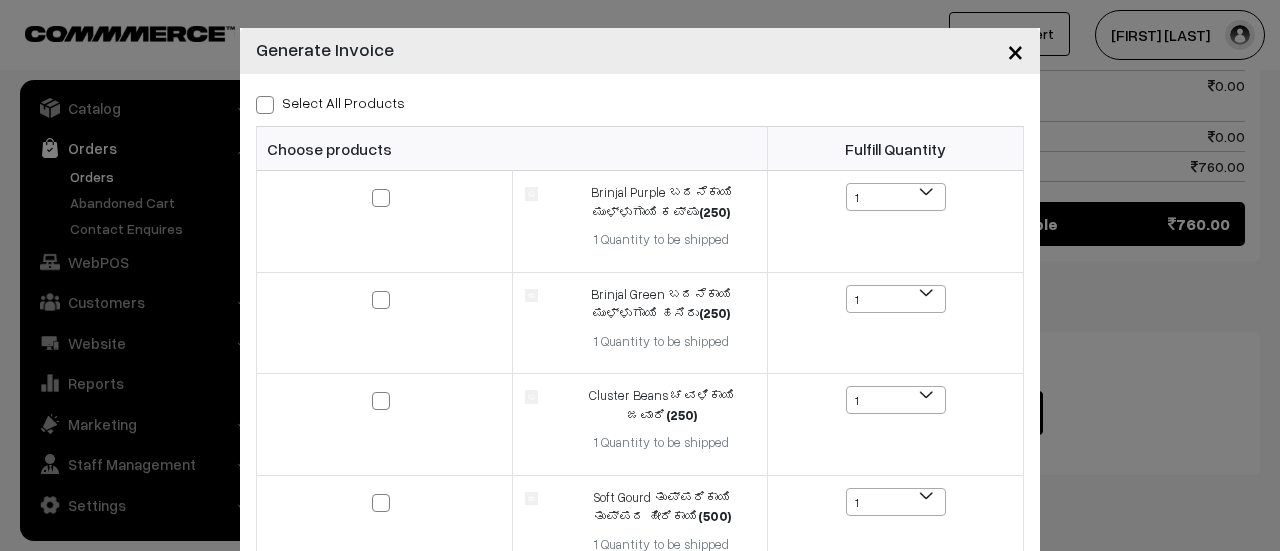 click at bounding box center (265, 105) 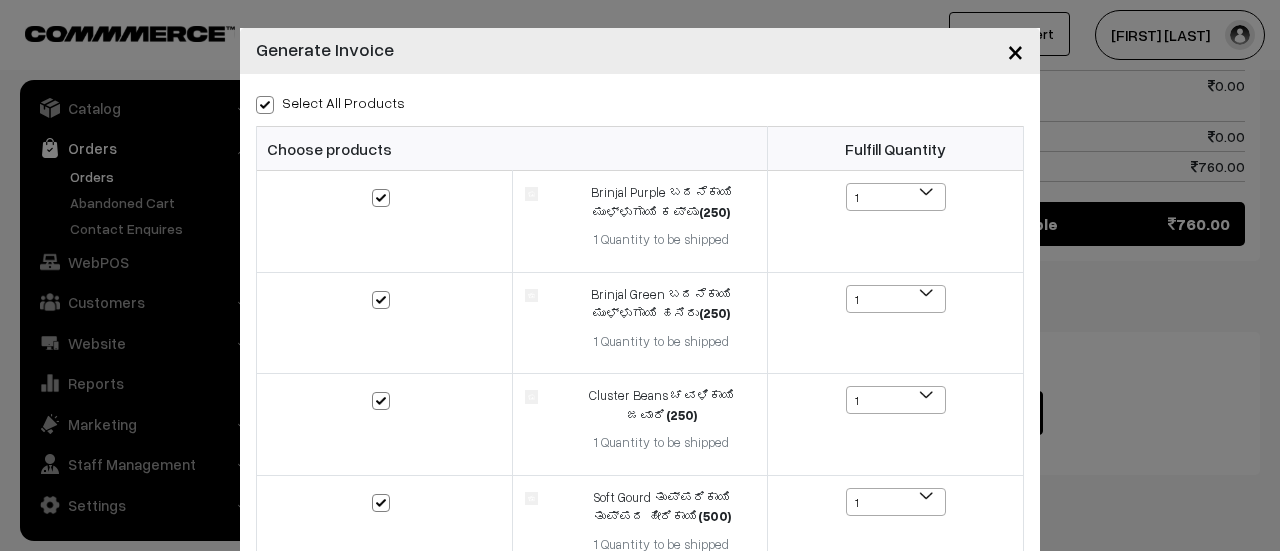 checkbox on "true" 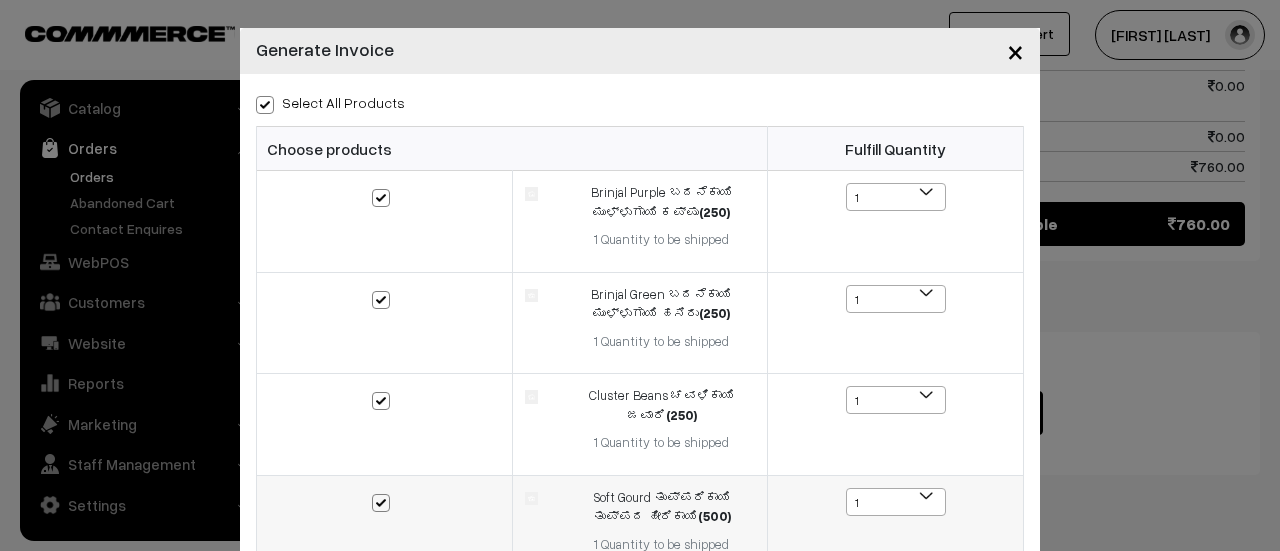 scroll, scrollTop: 456, scrollLeft: 0, axis: vertical 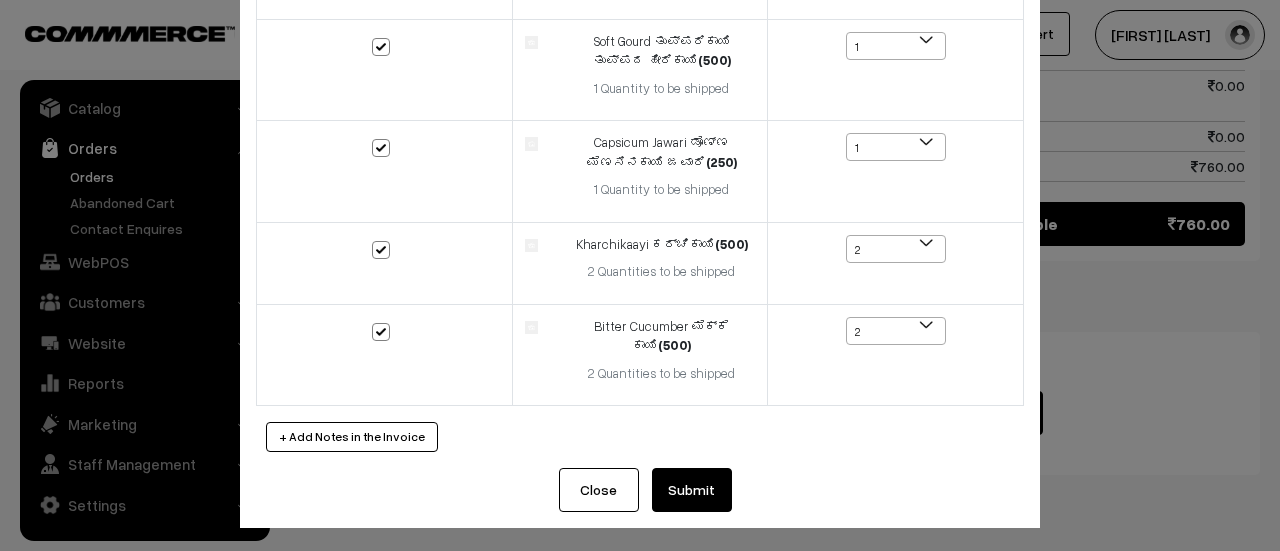 click on "Submit" at bounding box center [692, 490] 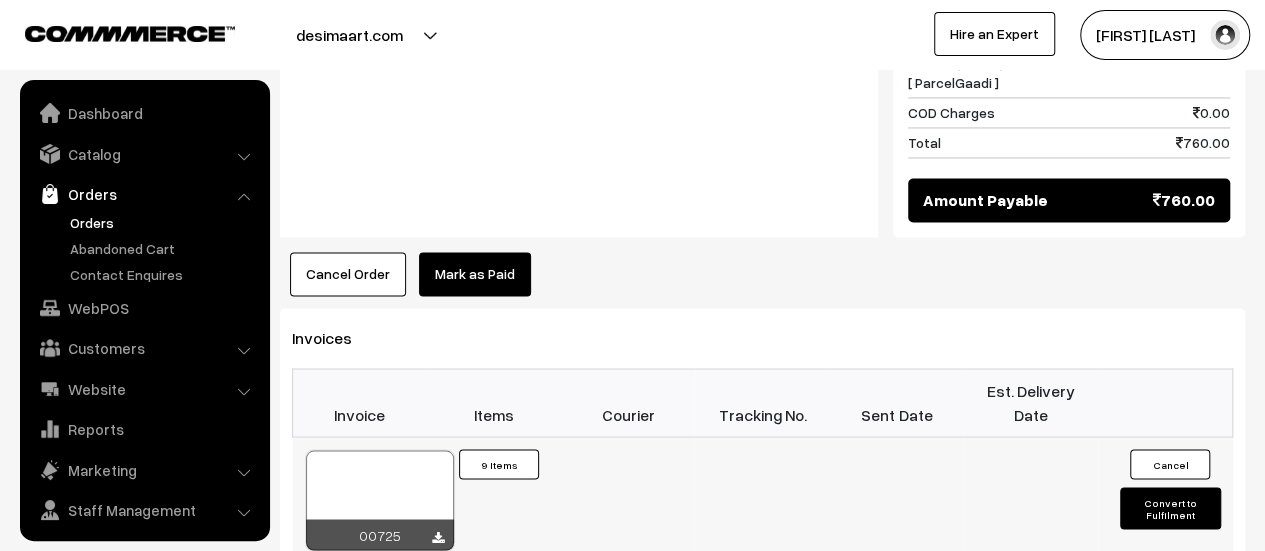 scroll, scrollTop: 1574, scrollLeft: 0, axis: vertical 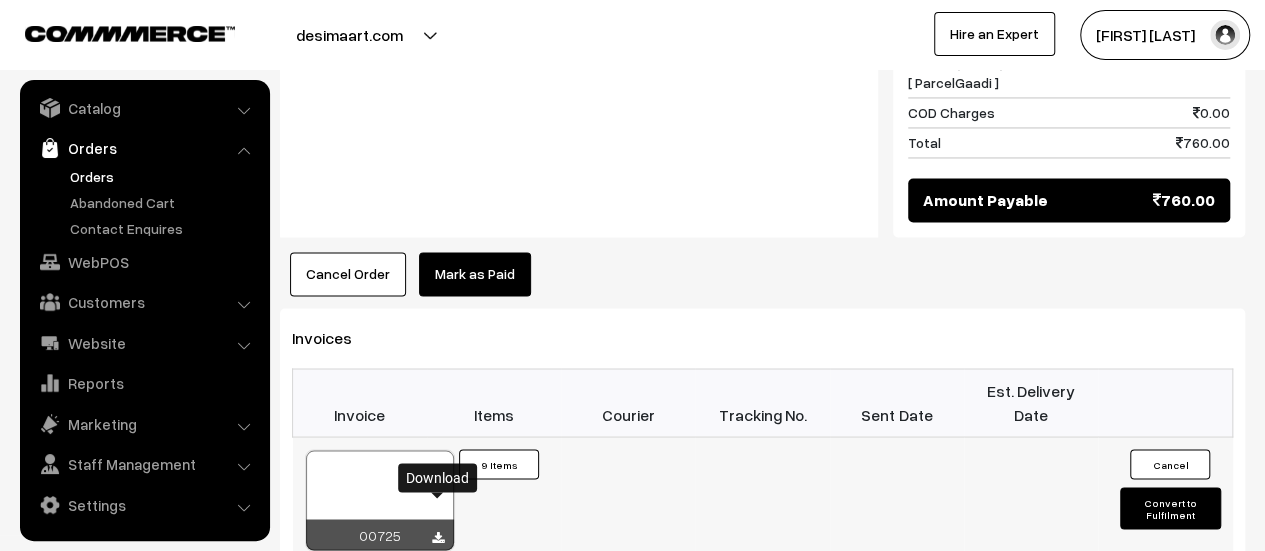click at bounding box center [438, 537] 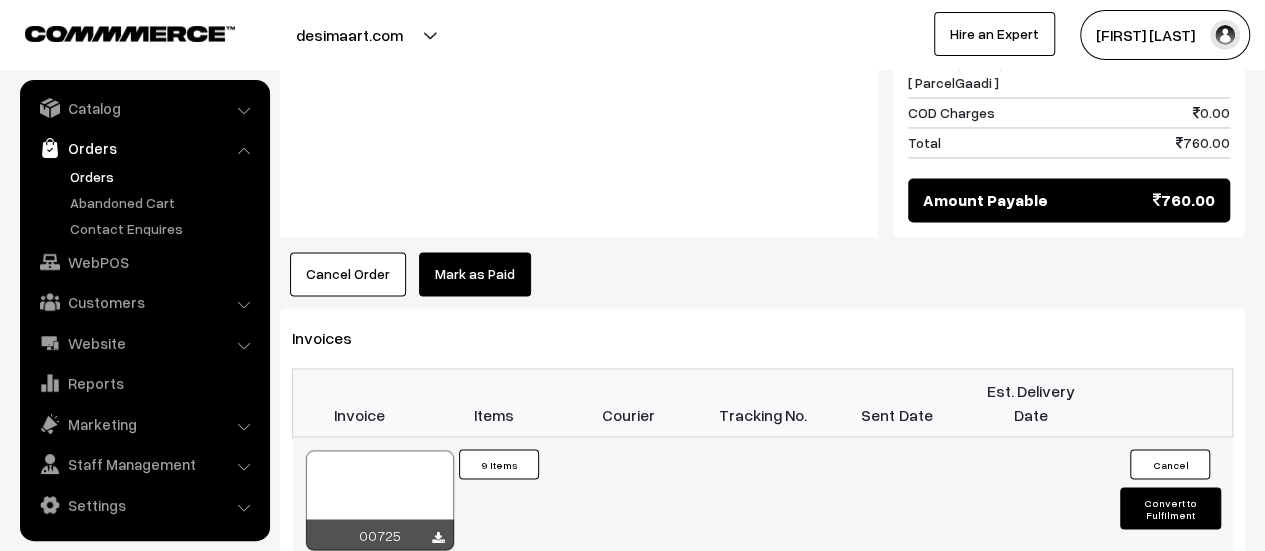 scroll, scrollTop: 1574, scrollLeft: 0, axis: vertical 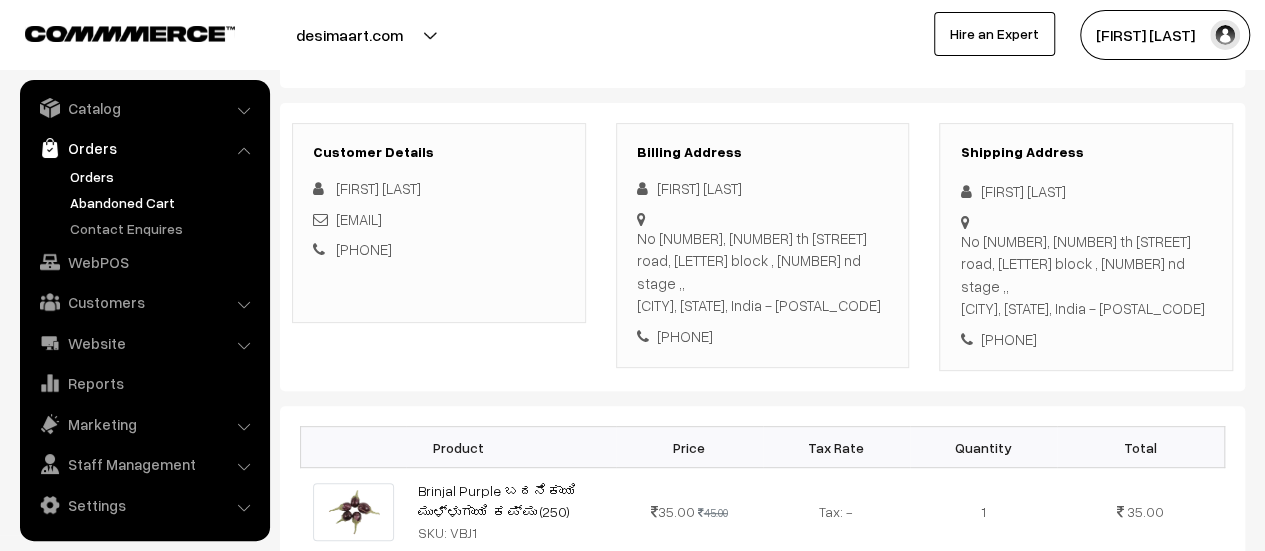 click on "Abandoned Cart" at bounding box center [164, 202] 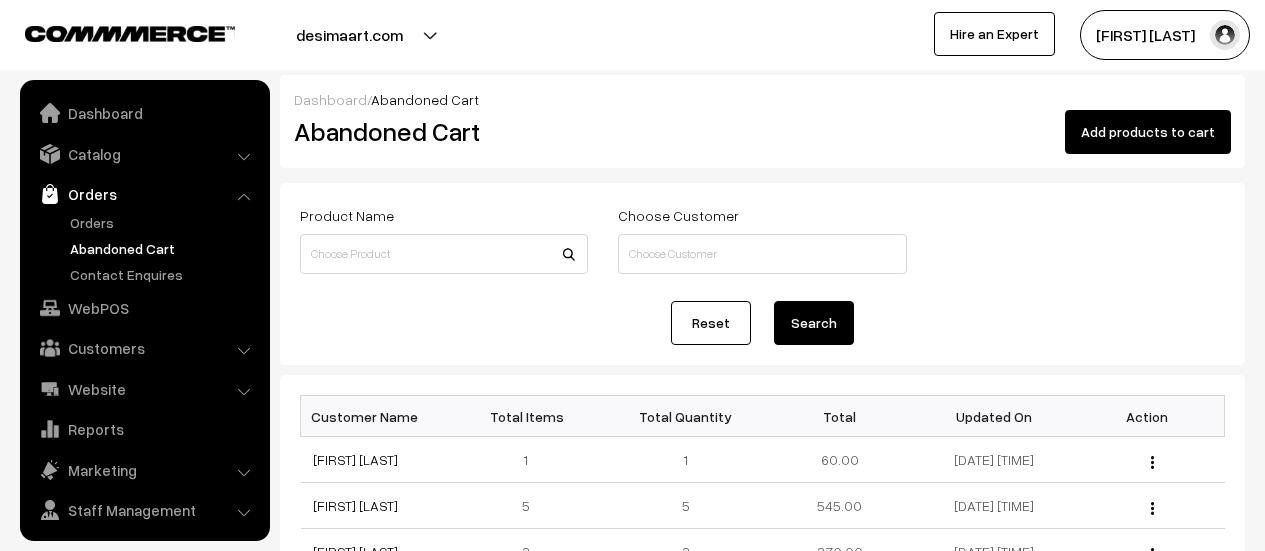 scroll, scrollTop: 0, scrollLeft: 0, axis: both 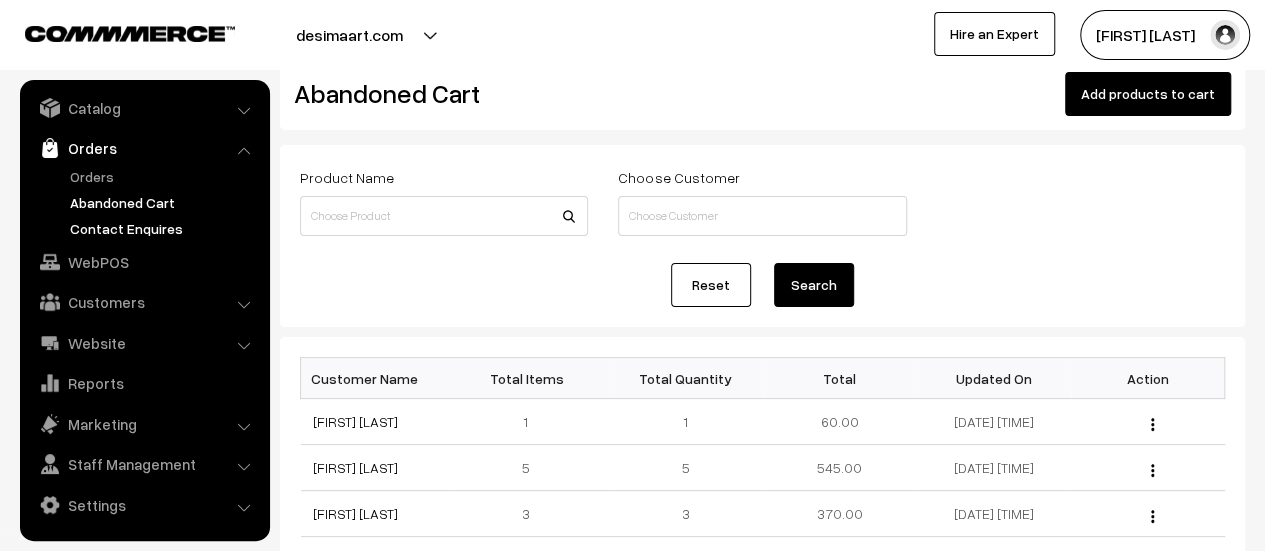 click on "Contact Enquires" at bounding box center (164, 228) 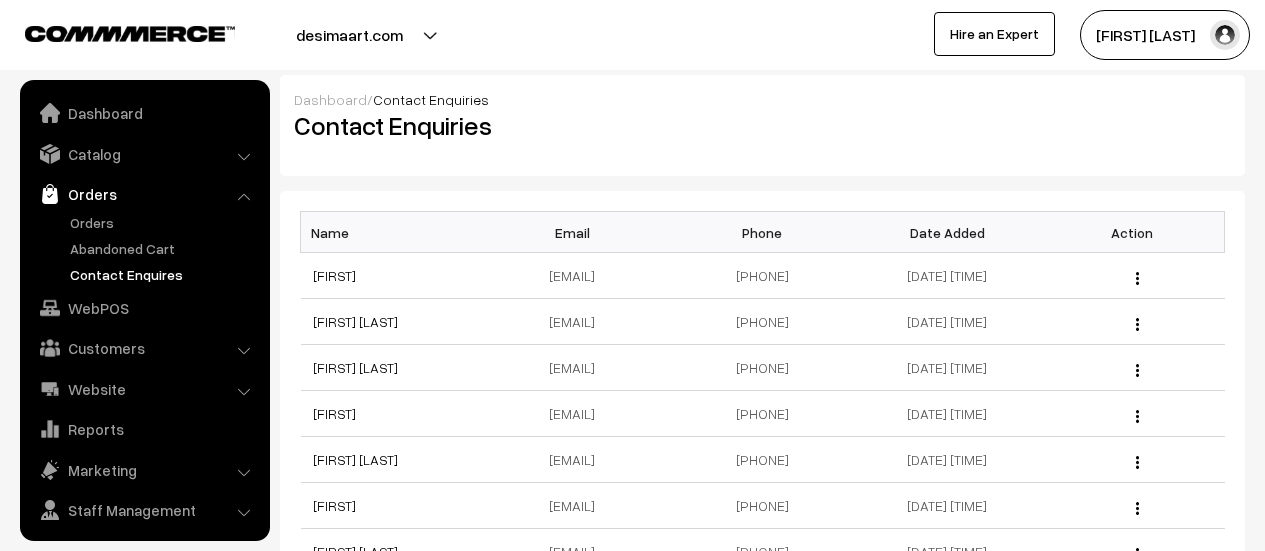 scroll, scrollTop: 0, scrollLeft: 0, axis: both 